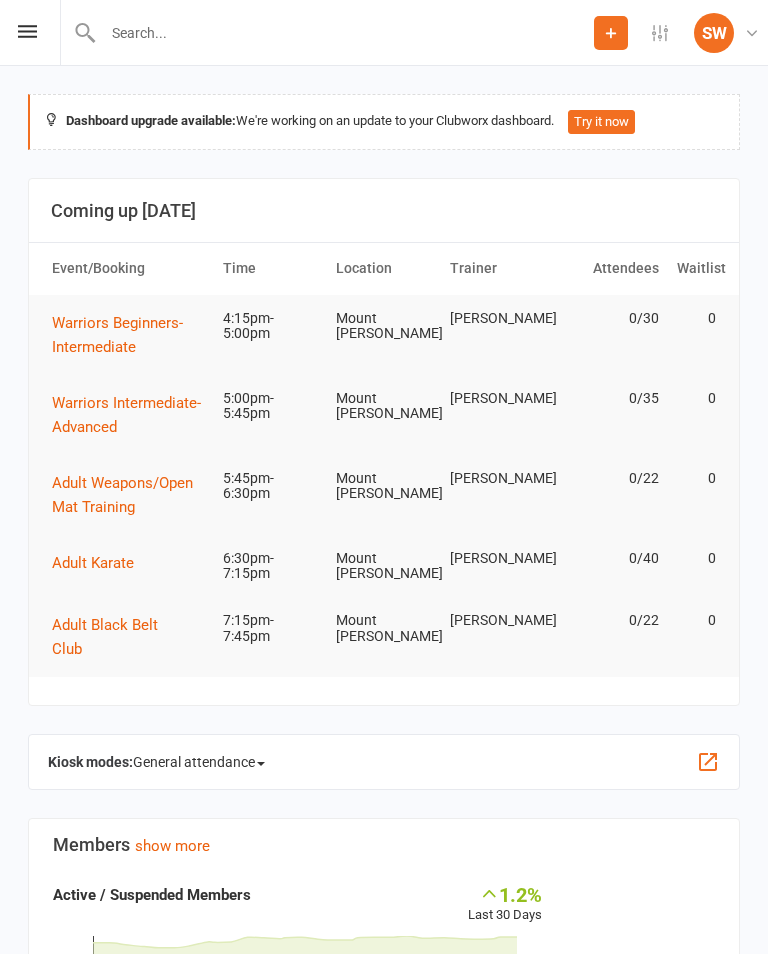 scroll, scrollTop: 0, scrollLeft: 0, axis: both 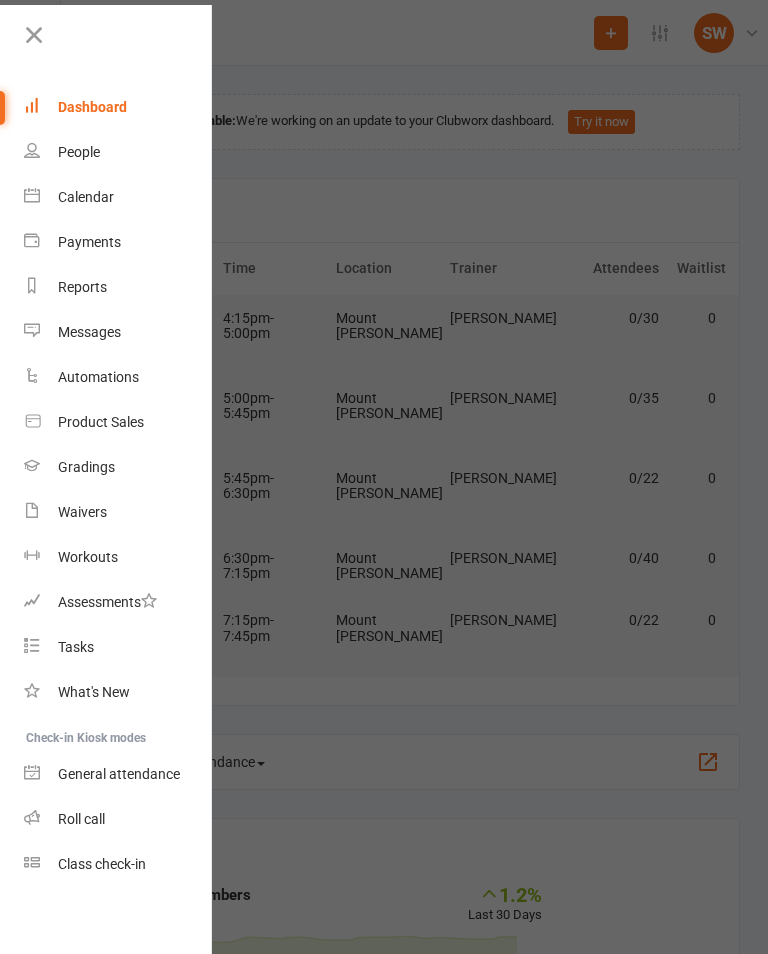 click on "Class check-in" at bounding box center [118, 864] 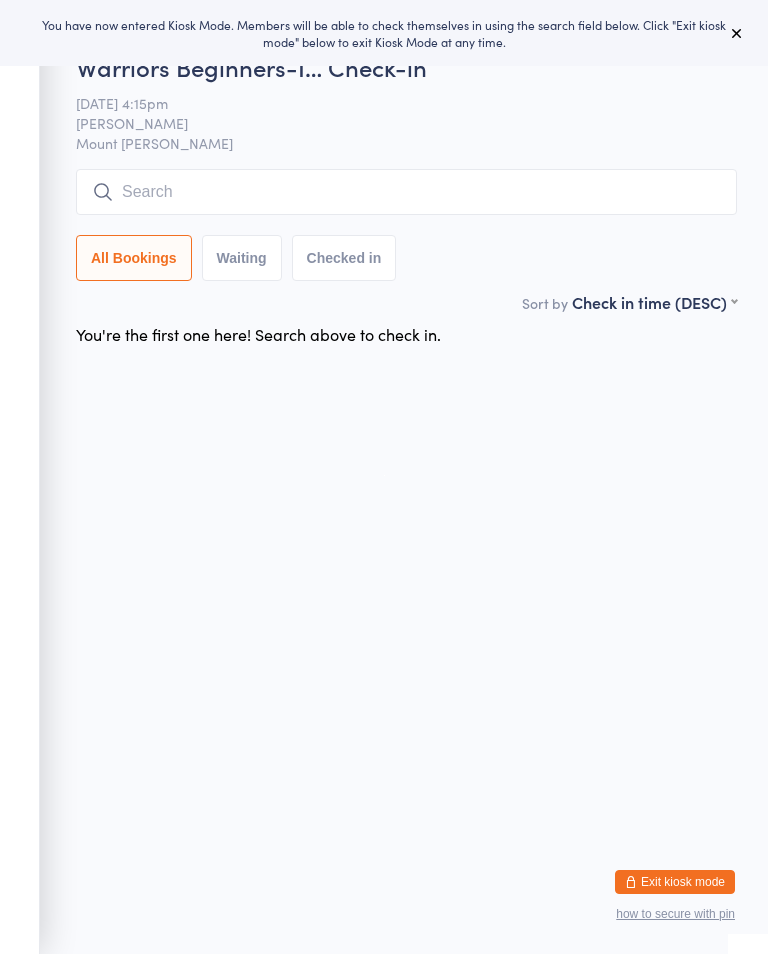 scroll, scrollTop: 0, scrollLeft: 0, axis: both 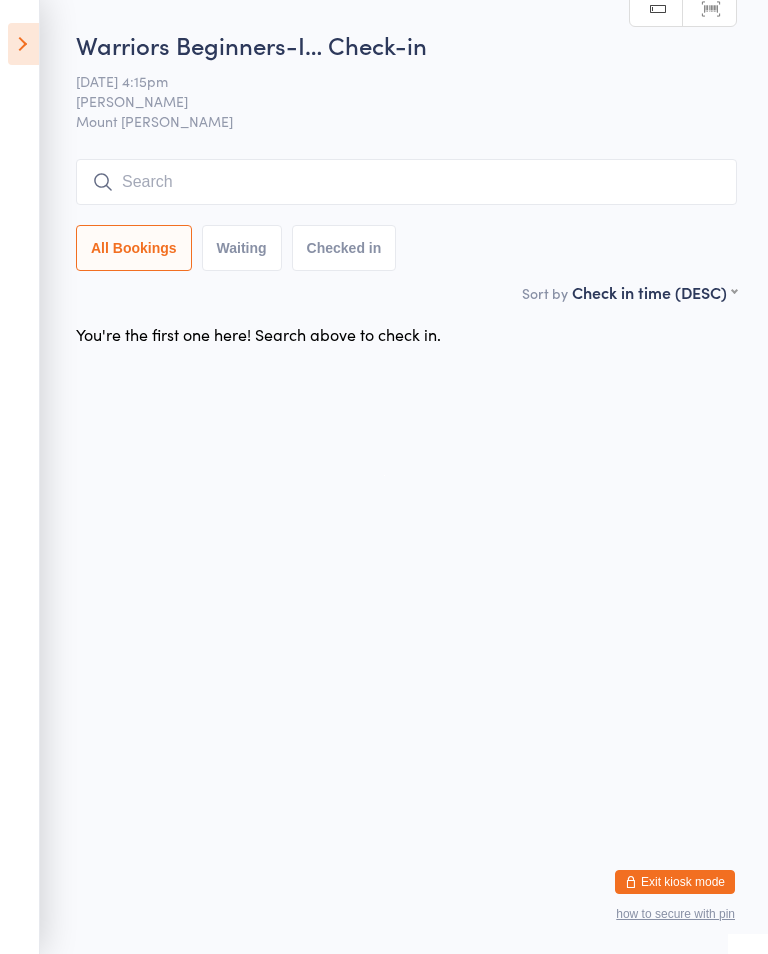 click on "You have now entered Kiosk Mode. Members will be able to check themselves in using the search field below. Click "Exit kiosk mode" below to exit Kiosk Mode at any time. Events for 10 Jul, 2025 10 Jul, 2025
July 2025
Sun Mon Tue Wed Thu Fri Sat
27
29
30
01
02
03
04
05
28
06
07
08
09
10
11
12
29
13
14
15
16
17
18
19
30
20
21
22
23
24
25
26
31" at bounding box center [384, 477] 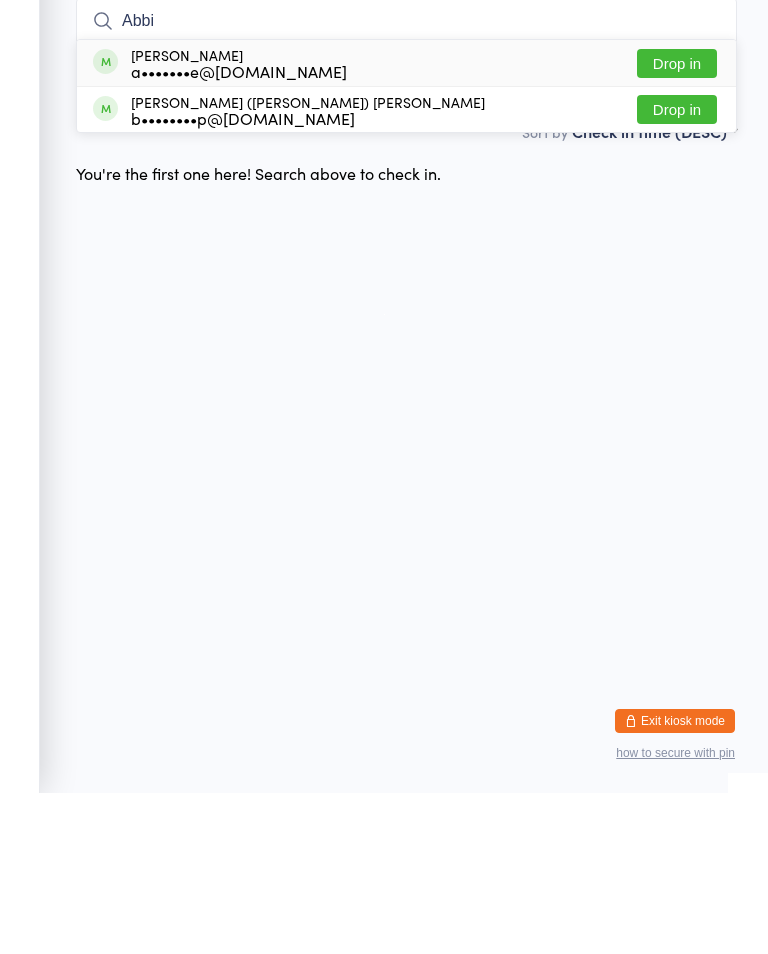 type on "Abbie" 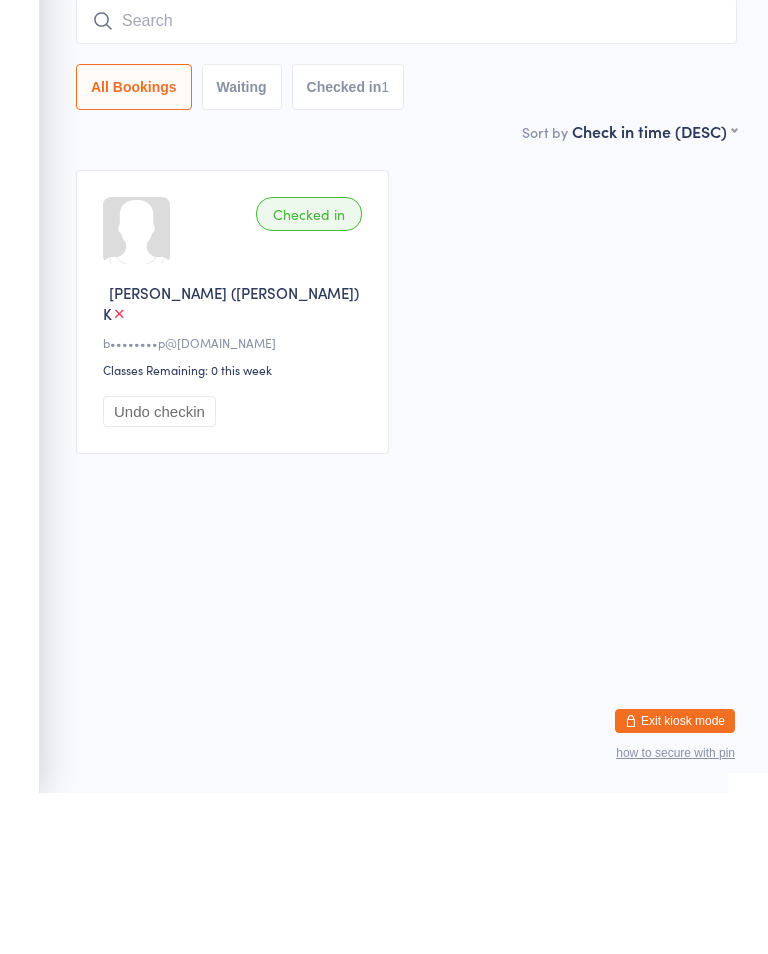 click at bounding box center [406, 182] 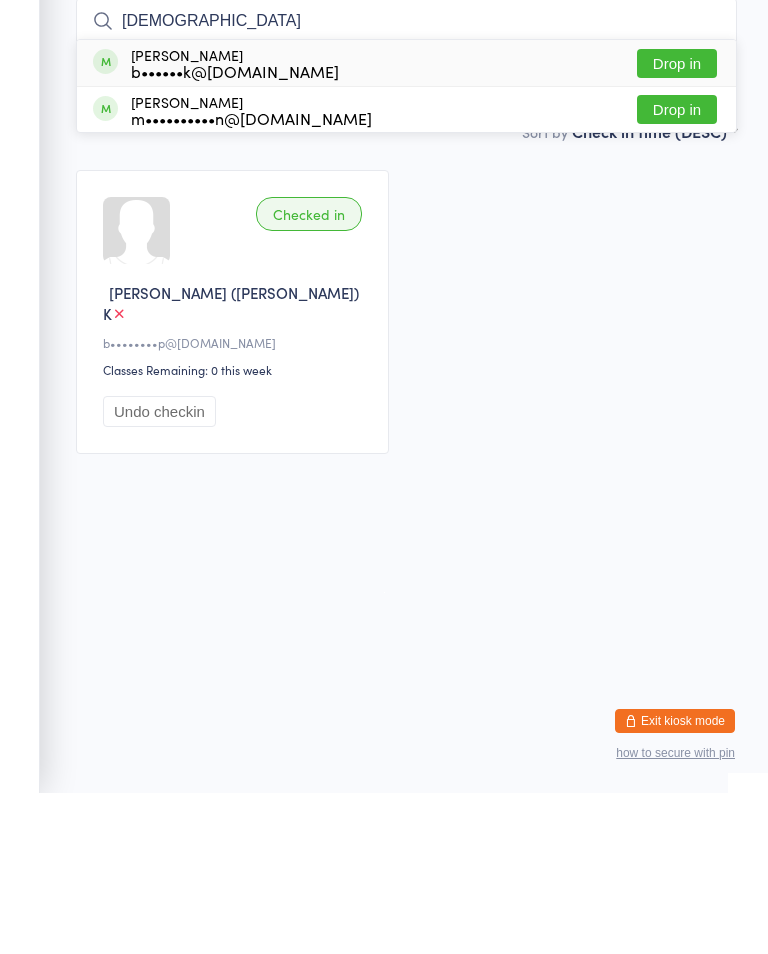 type on "isaiah" 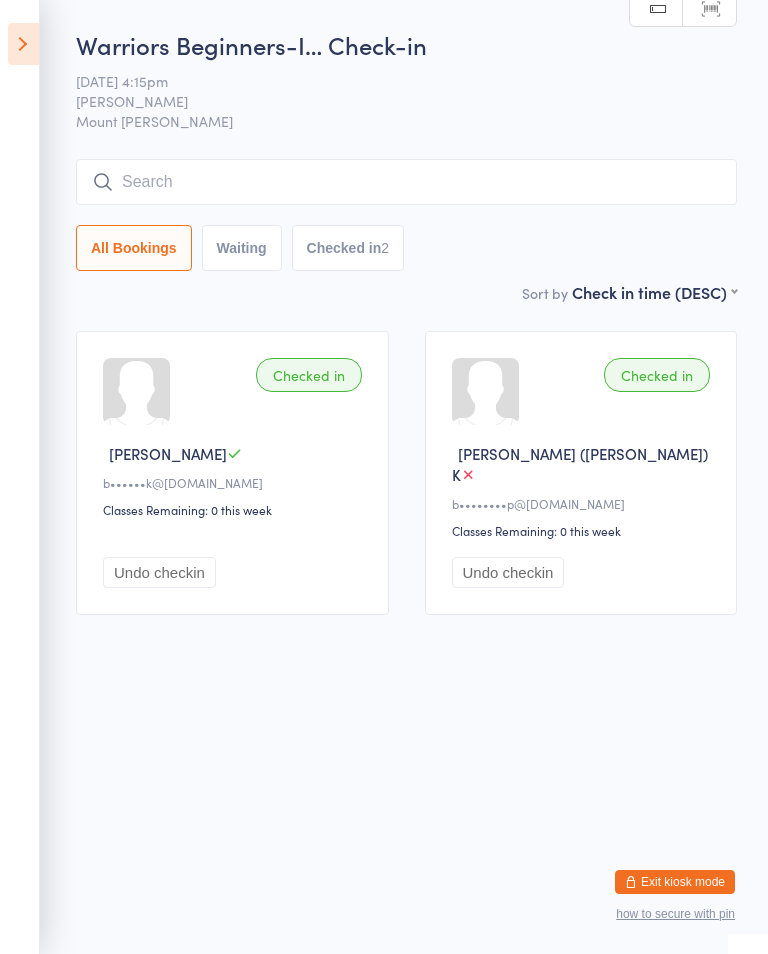 click at bounding box center [406, 182] 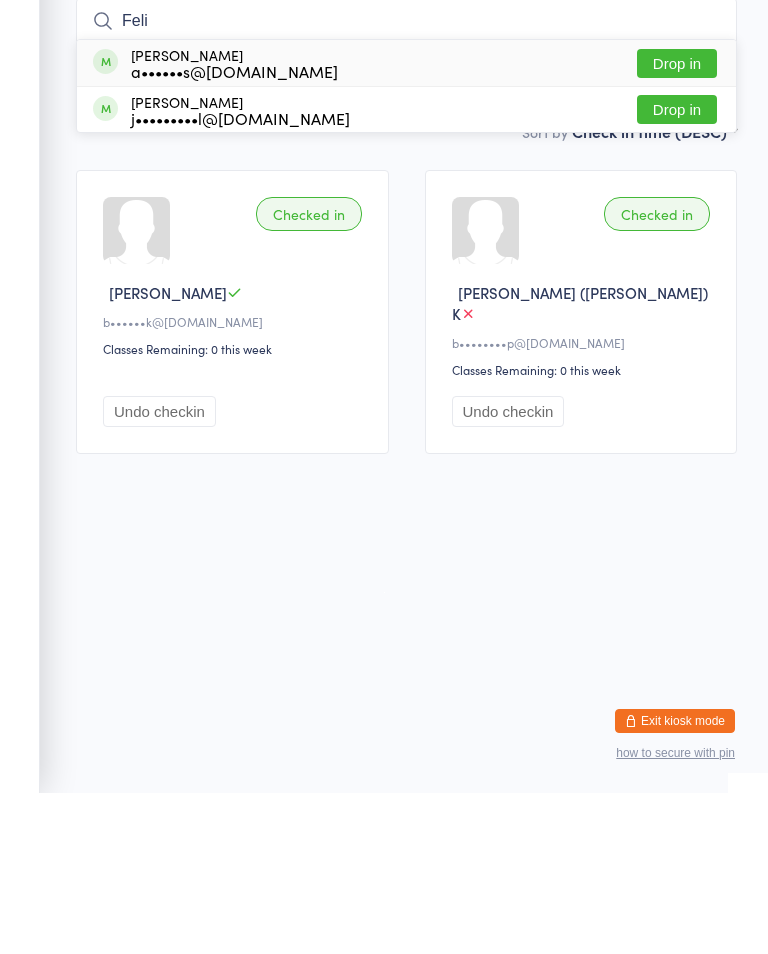 type on "Feli" 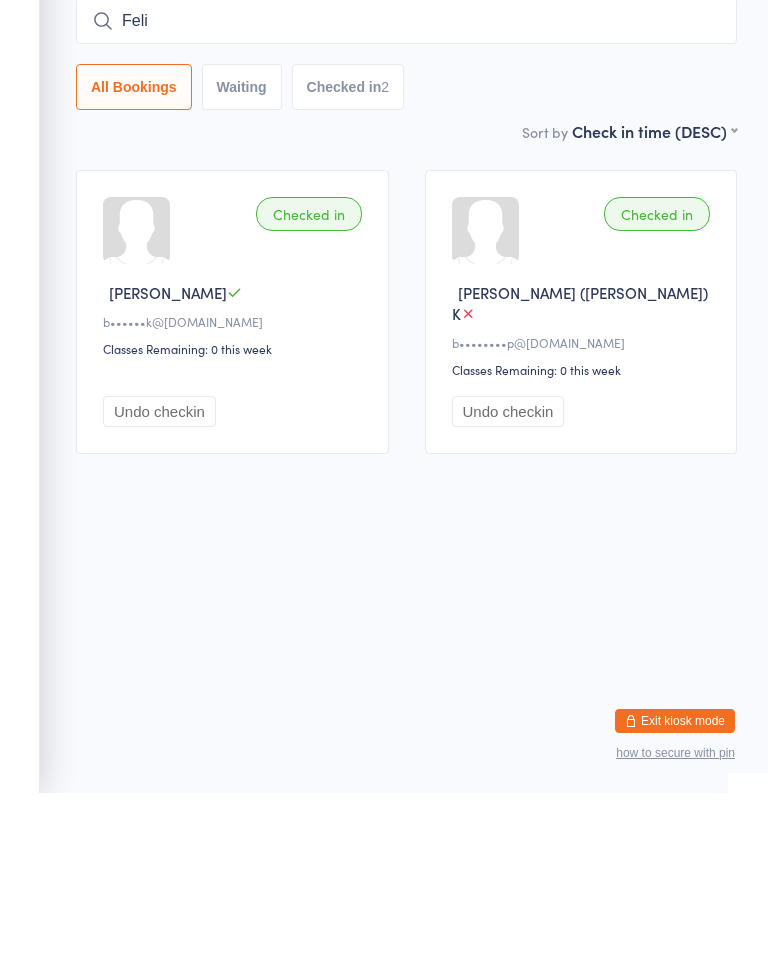 type 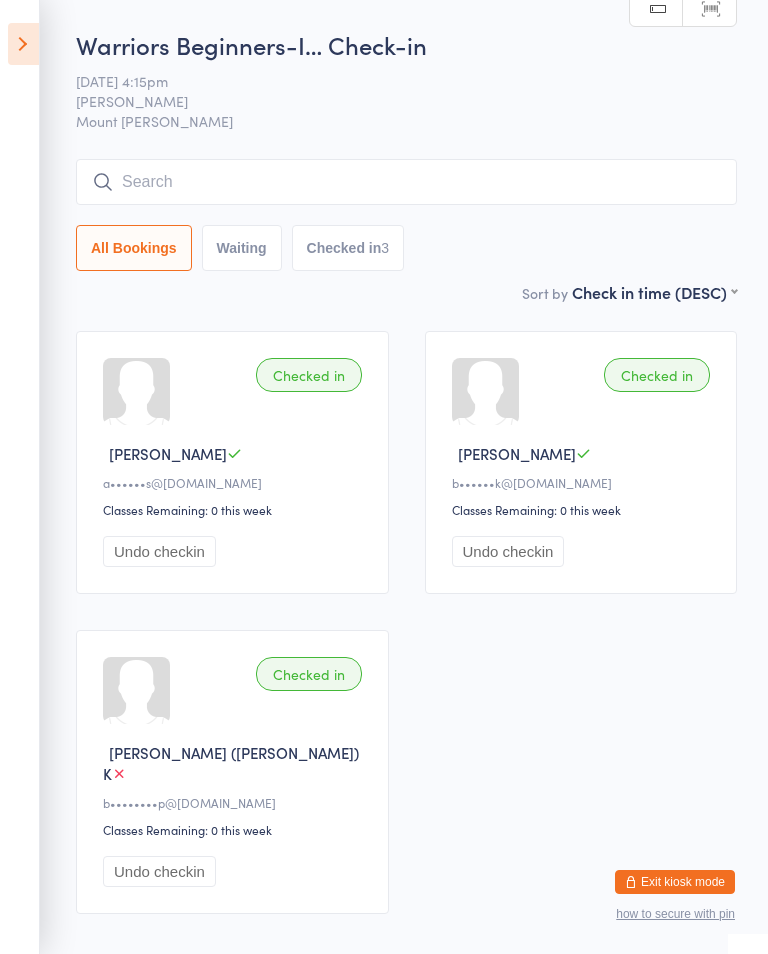 click at bounding box center (23, 44) 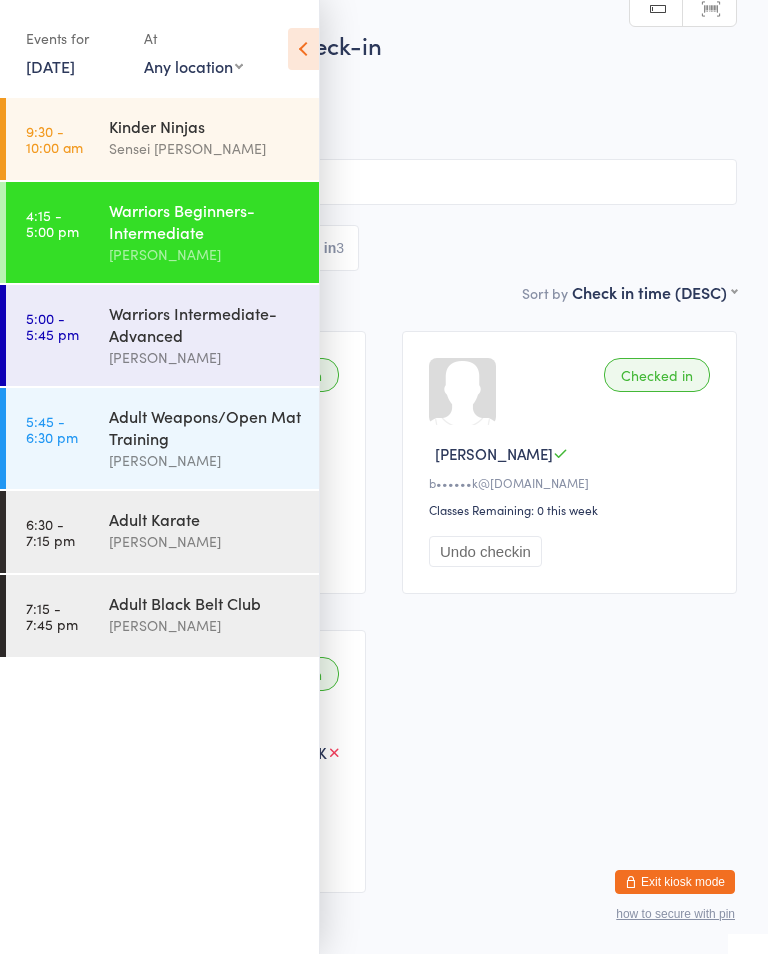 click on "All Bookings Waiting  Checked in  3" at bounding box center [384, 248] 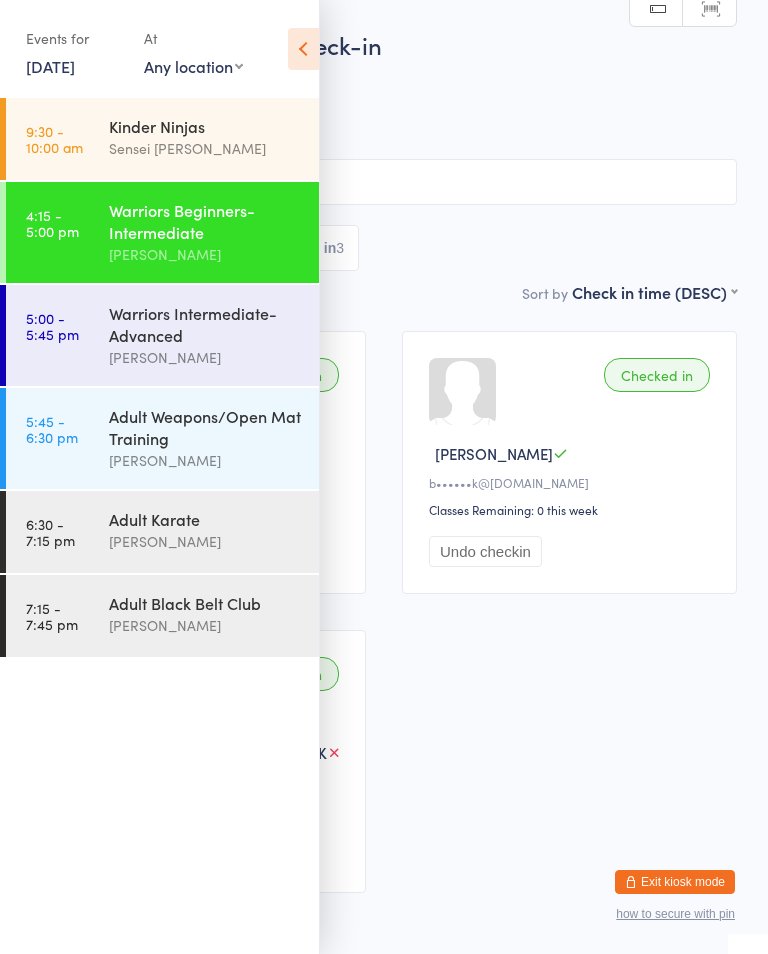 click on "Warriors Intermediate-Advanced" at bounding box center [205, 324] 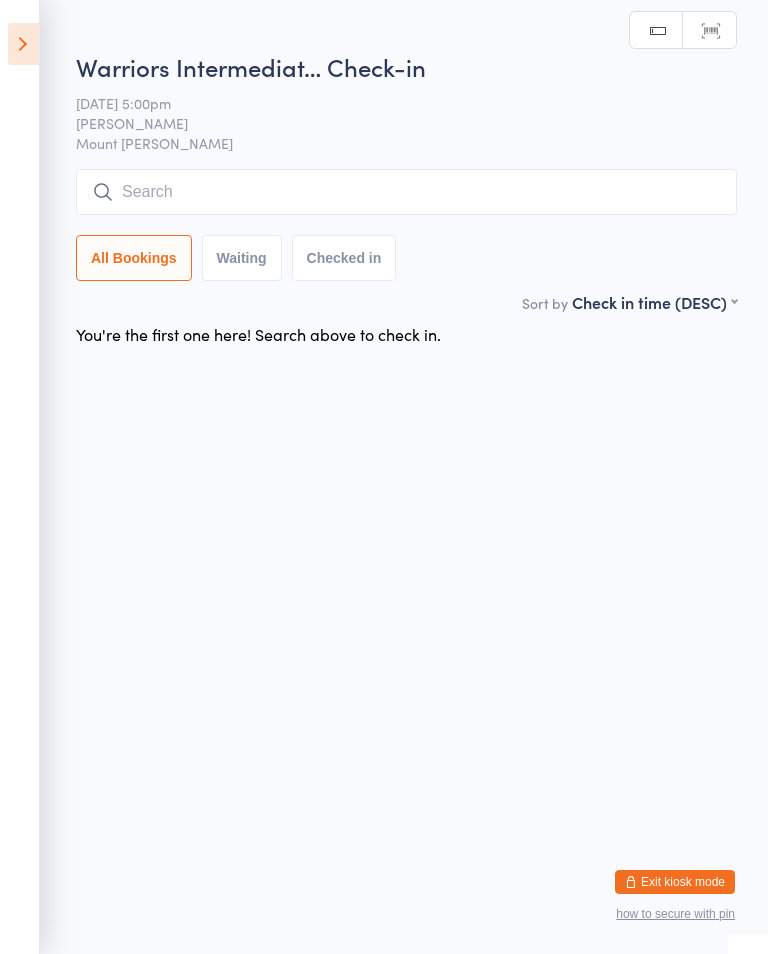 click at bounding box center [406, 192] 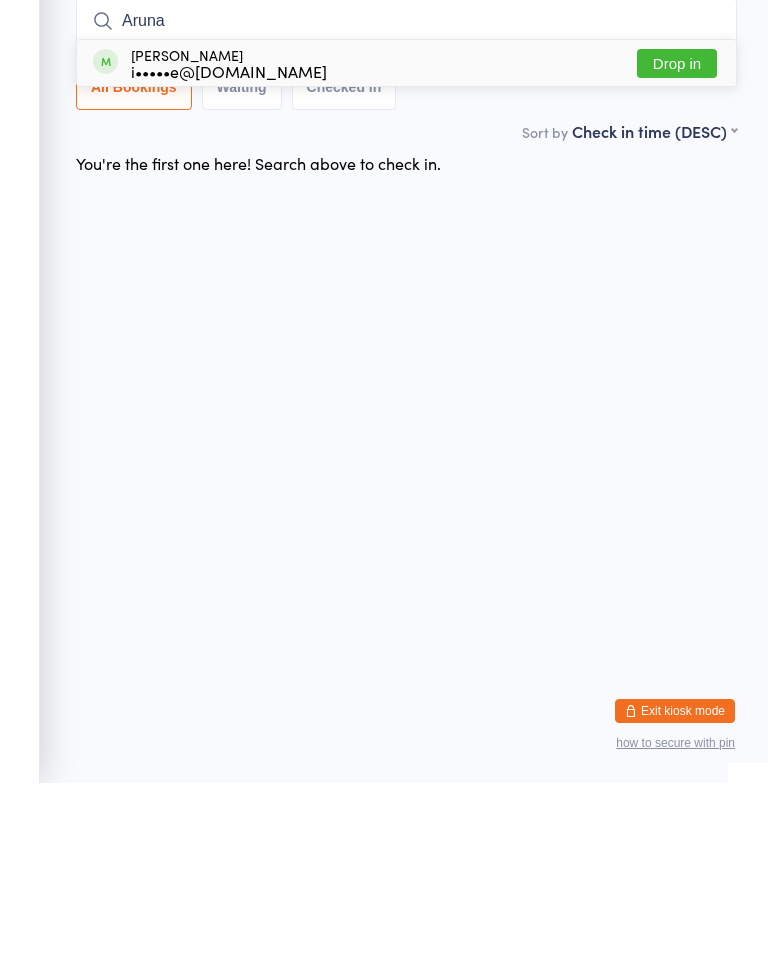 type on "Aruna" 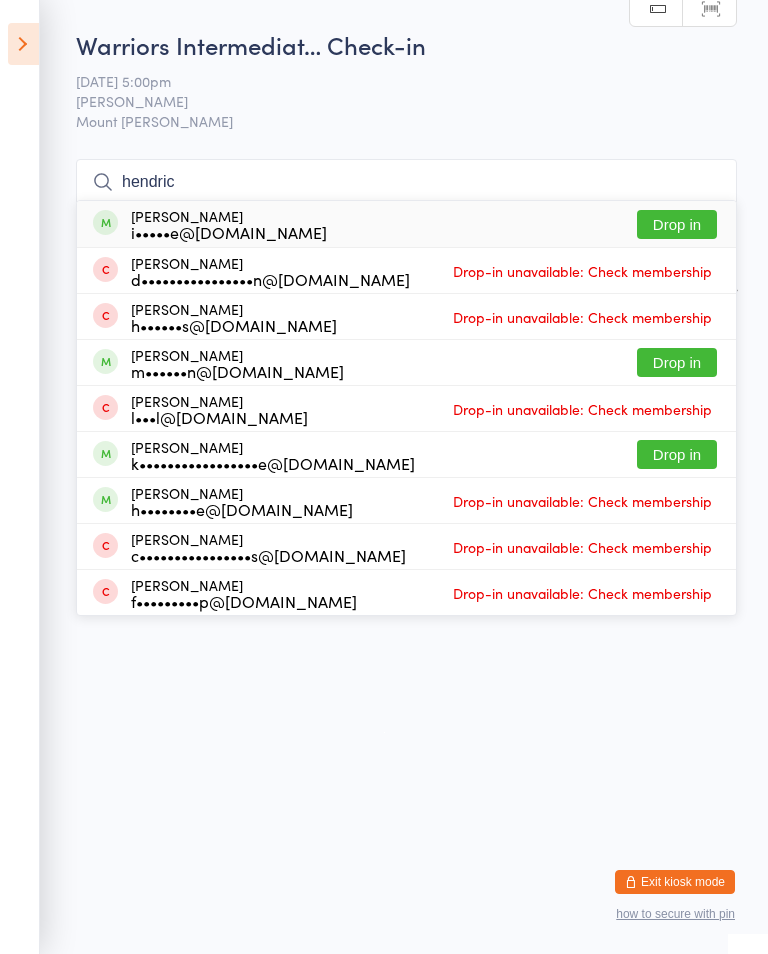 type on "hendric" 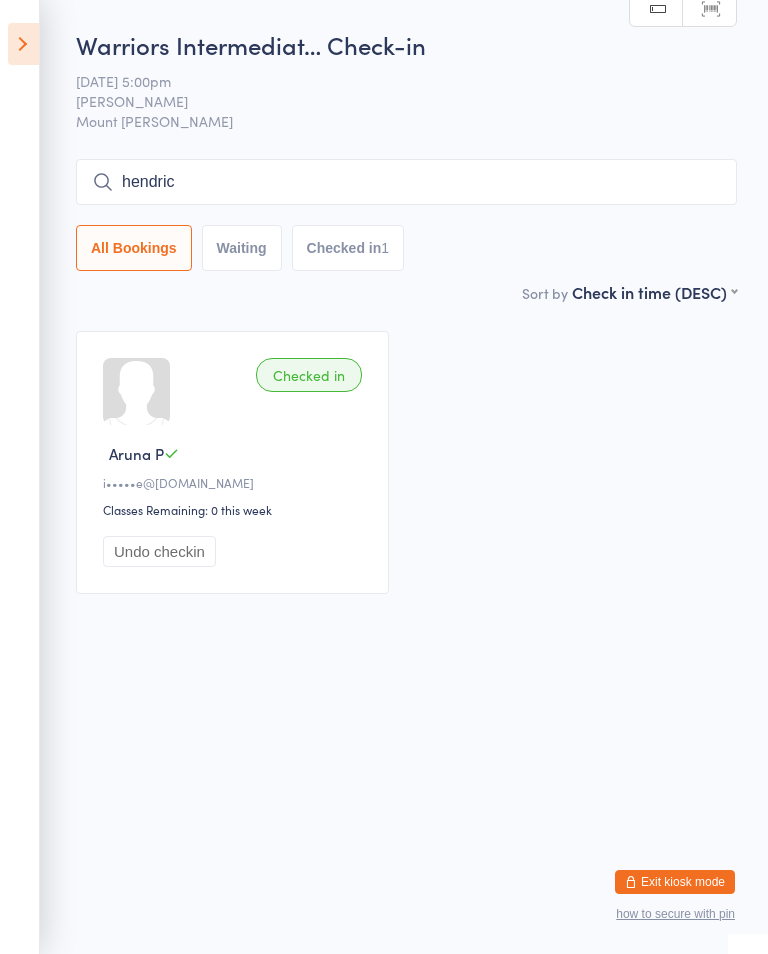 type 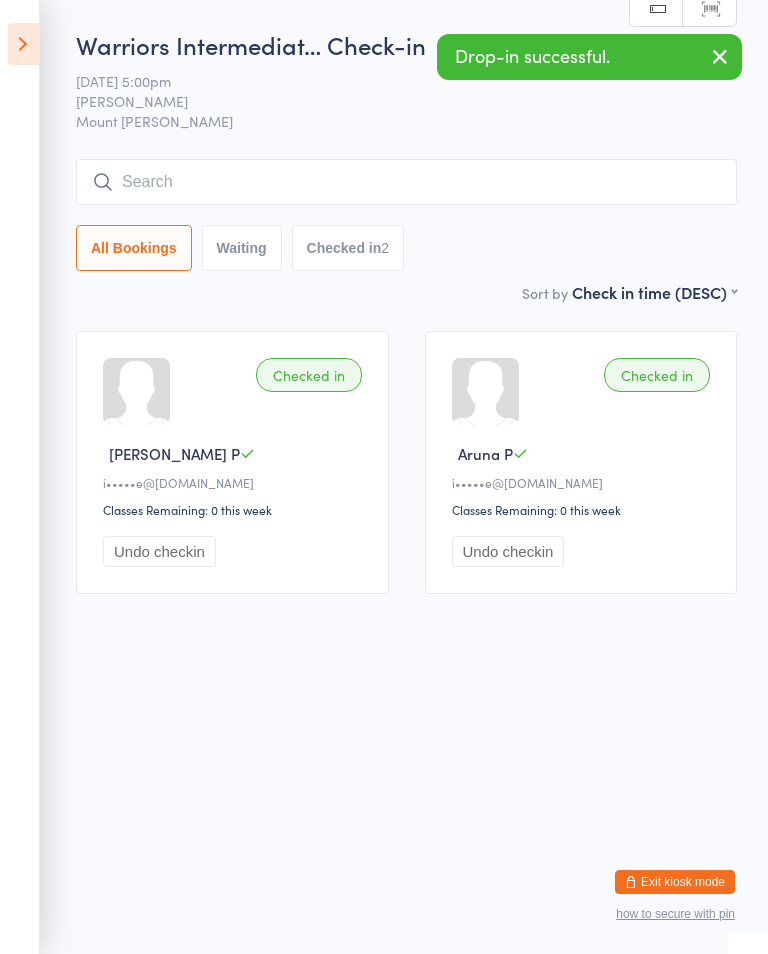 click at bounding box center (23, 44) 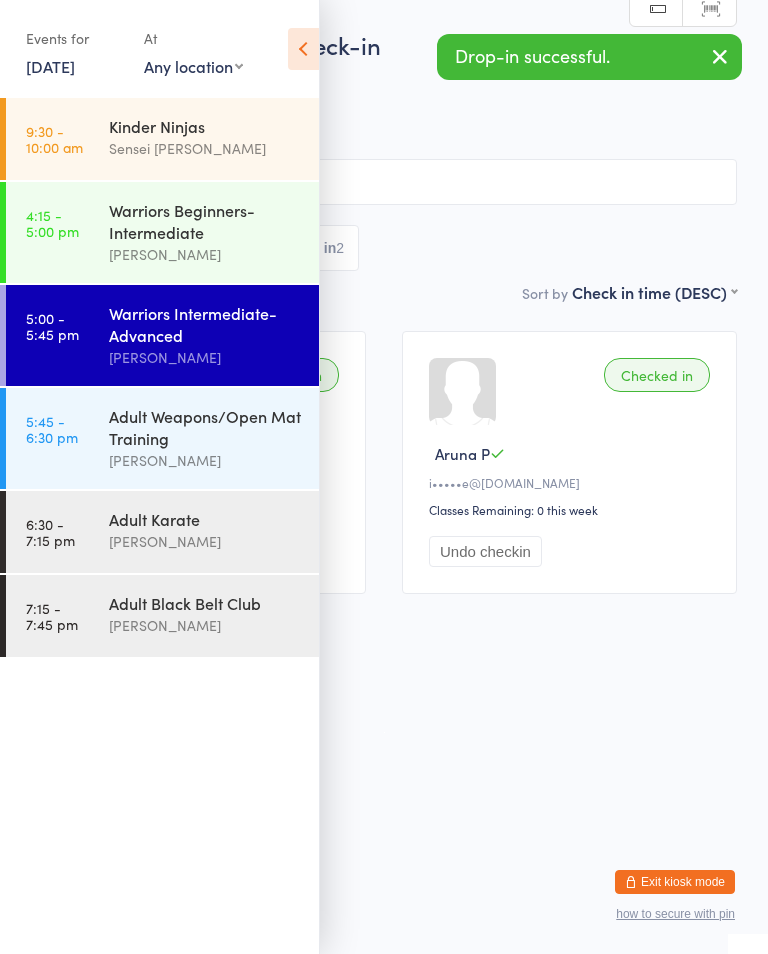 click on "Warriors Beginners-Intermediate" at bounding box center [205, 221] 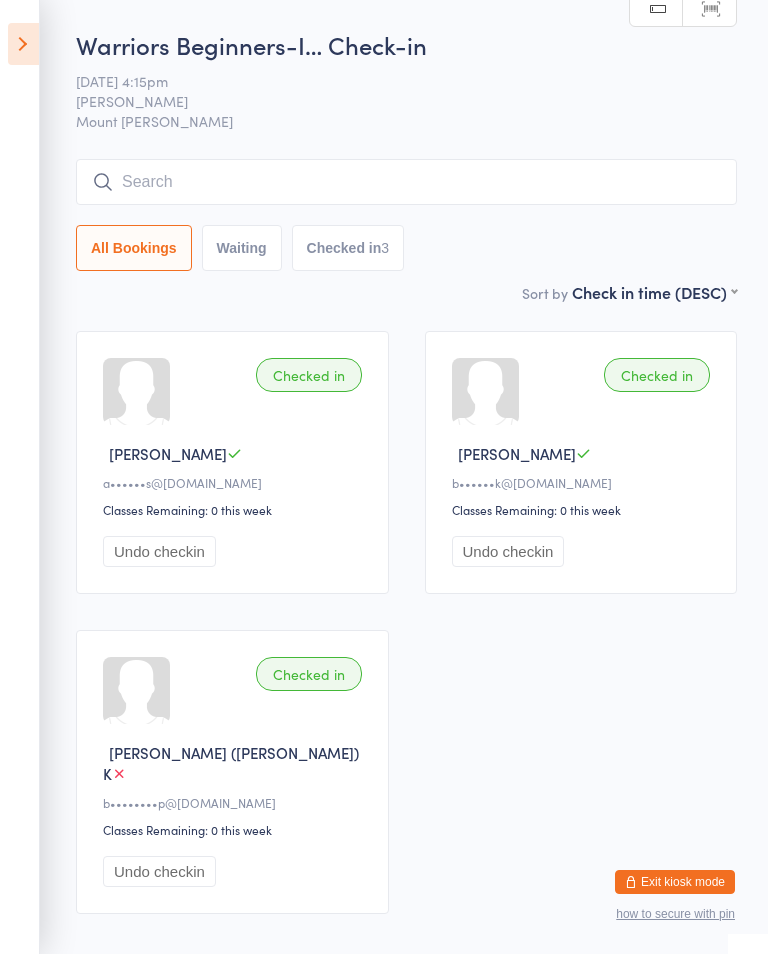 click at bounding box center (406, 182) 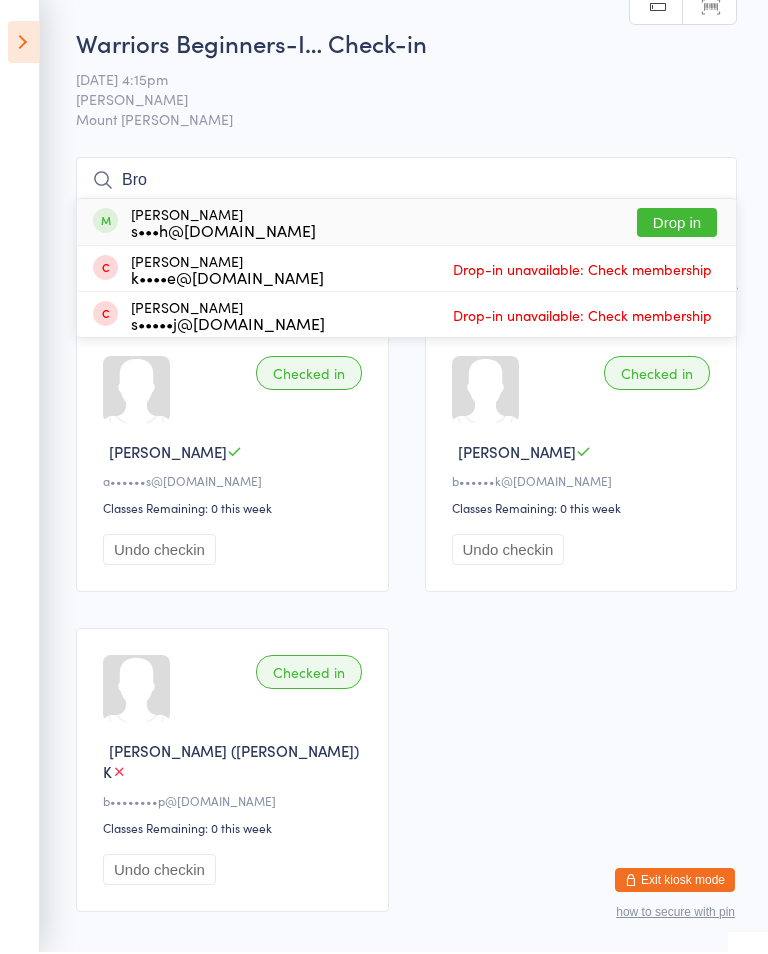 type on "Bro" 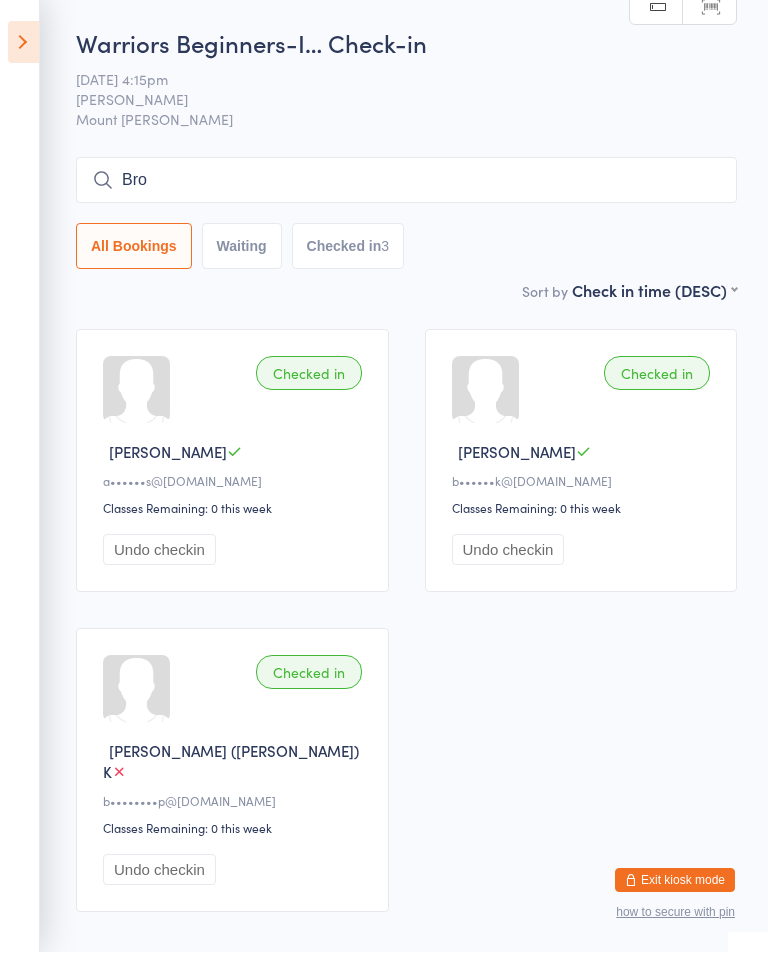 type 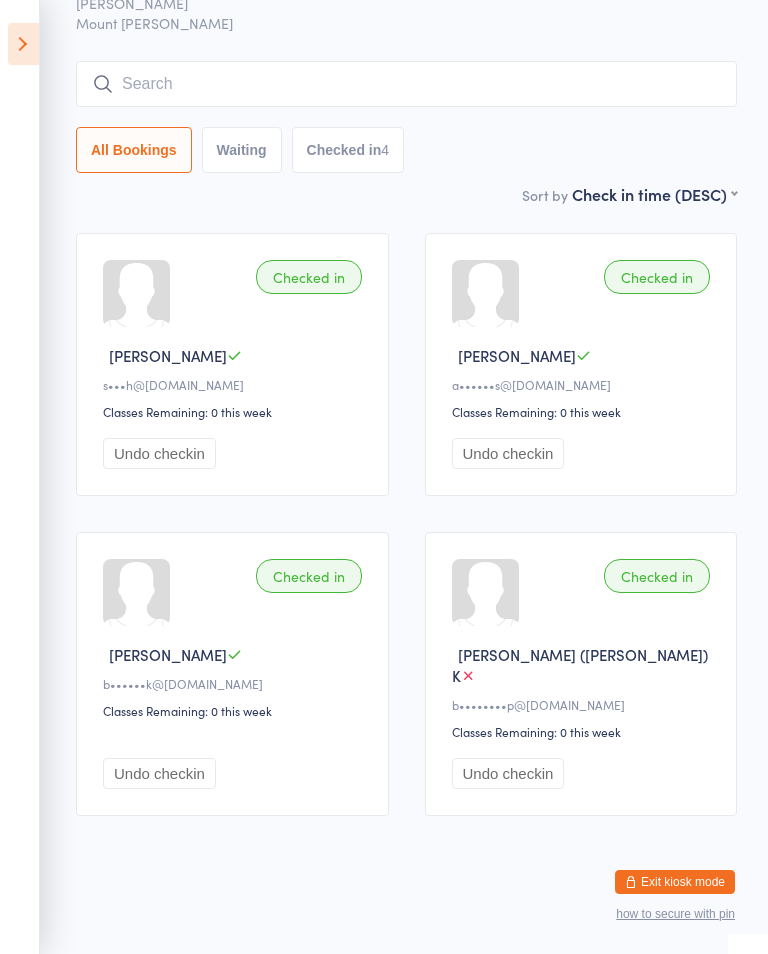 scroll, scrollTop: 97, scrollLeft: 0, axis: vertical 